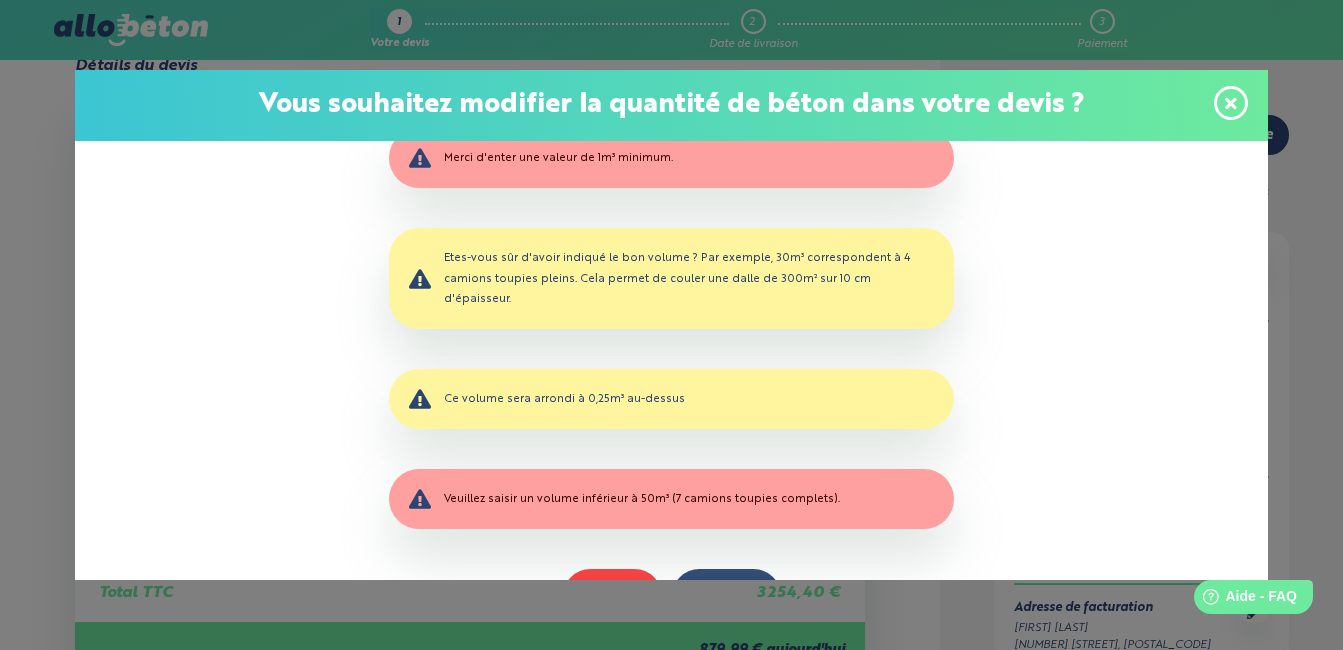 scroll, scrollTop: 0, scrollLeft: 0, axis: both 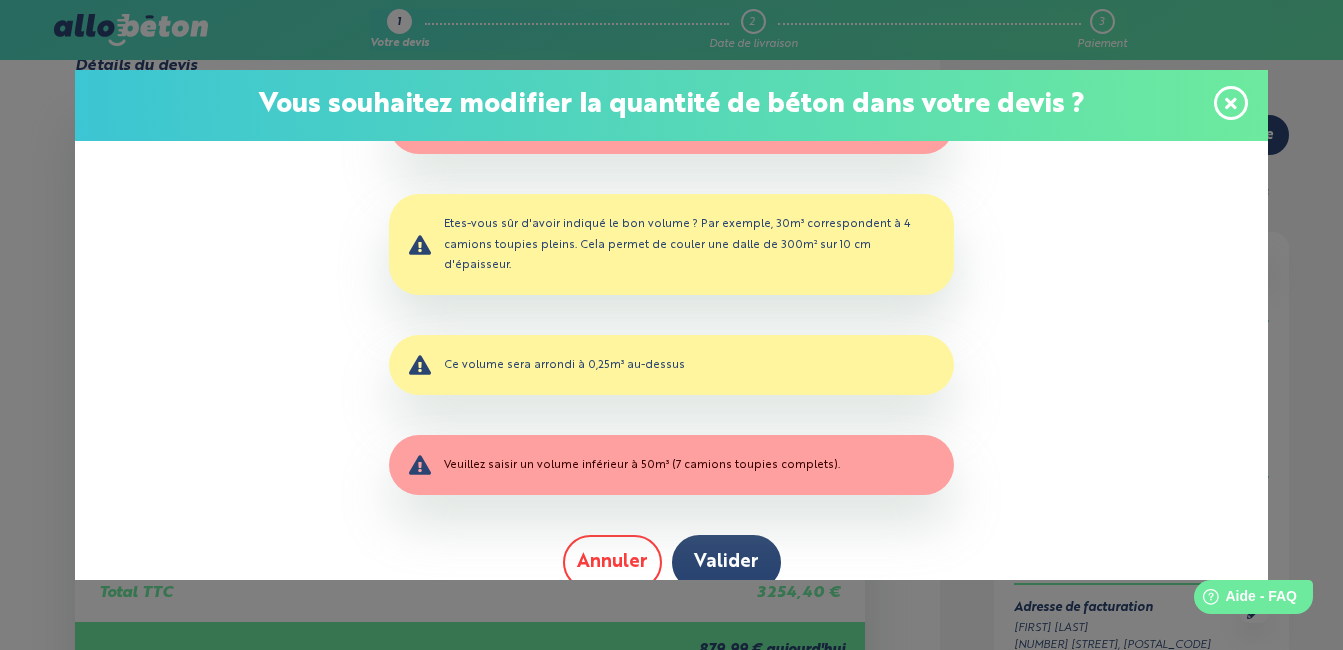 click on "Annuler" at bounding box center (612, 562) 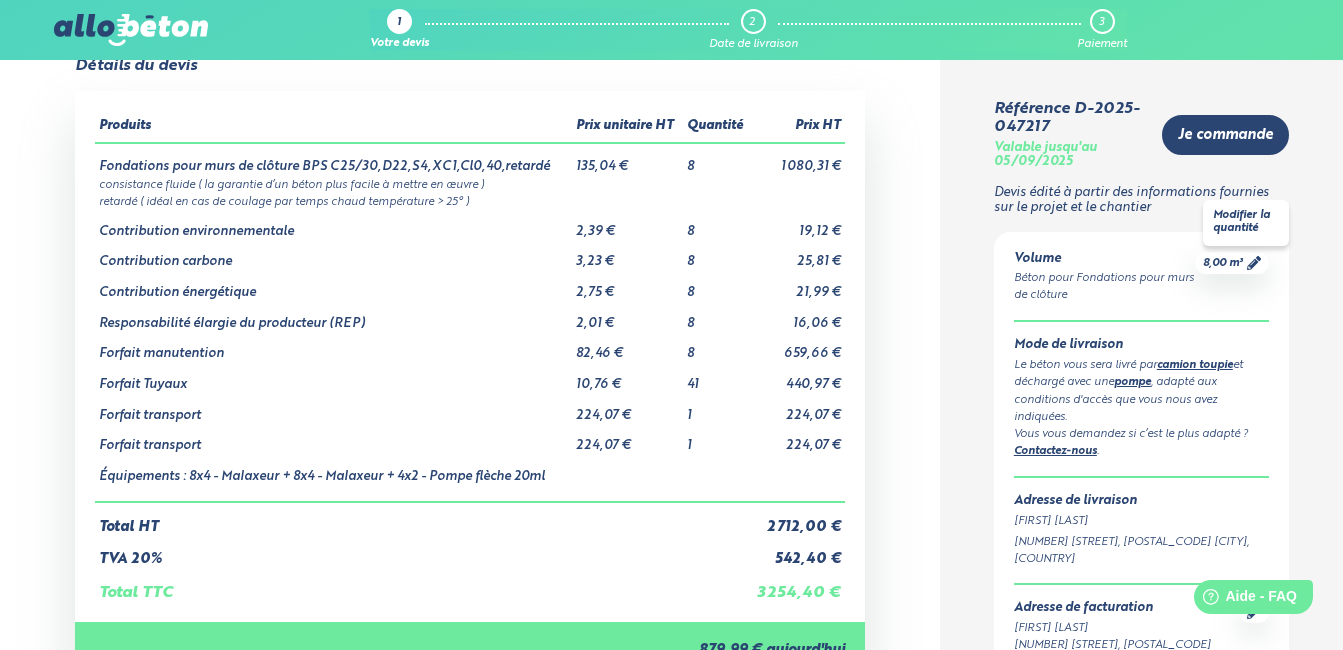 click 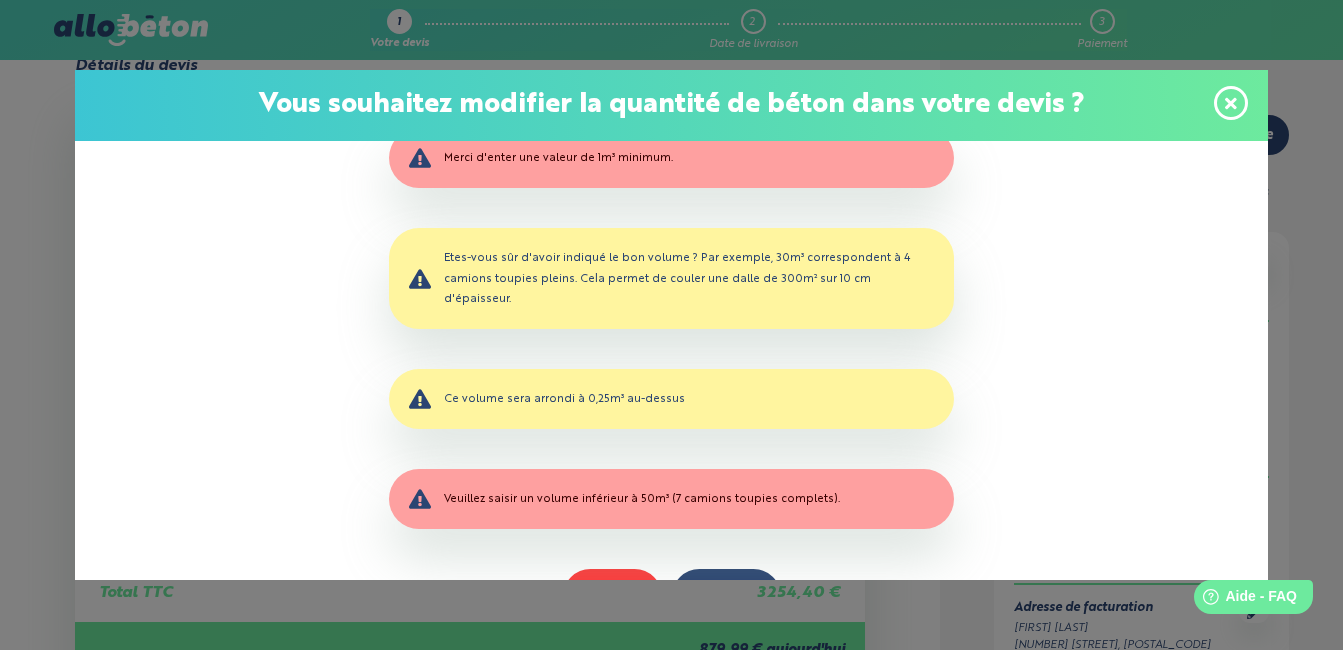 click at bounding box center [1231, 103] 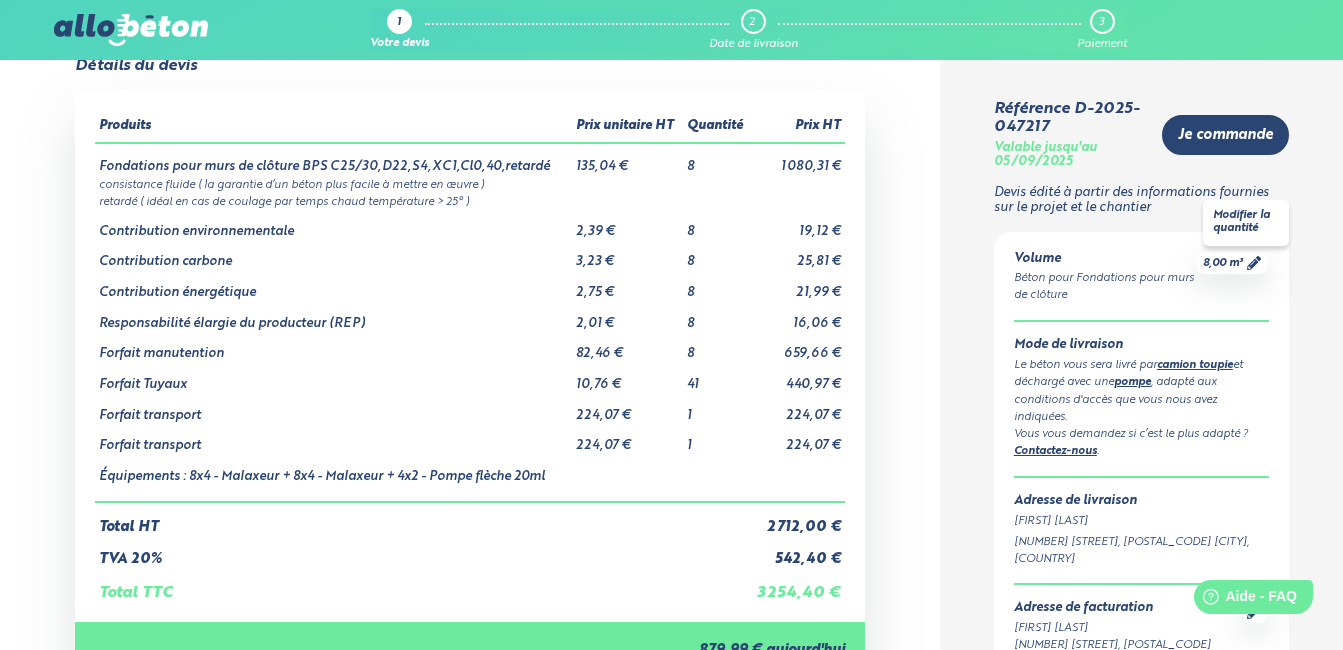 click on "8,00 m³" at bounding box center [1223, 263] 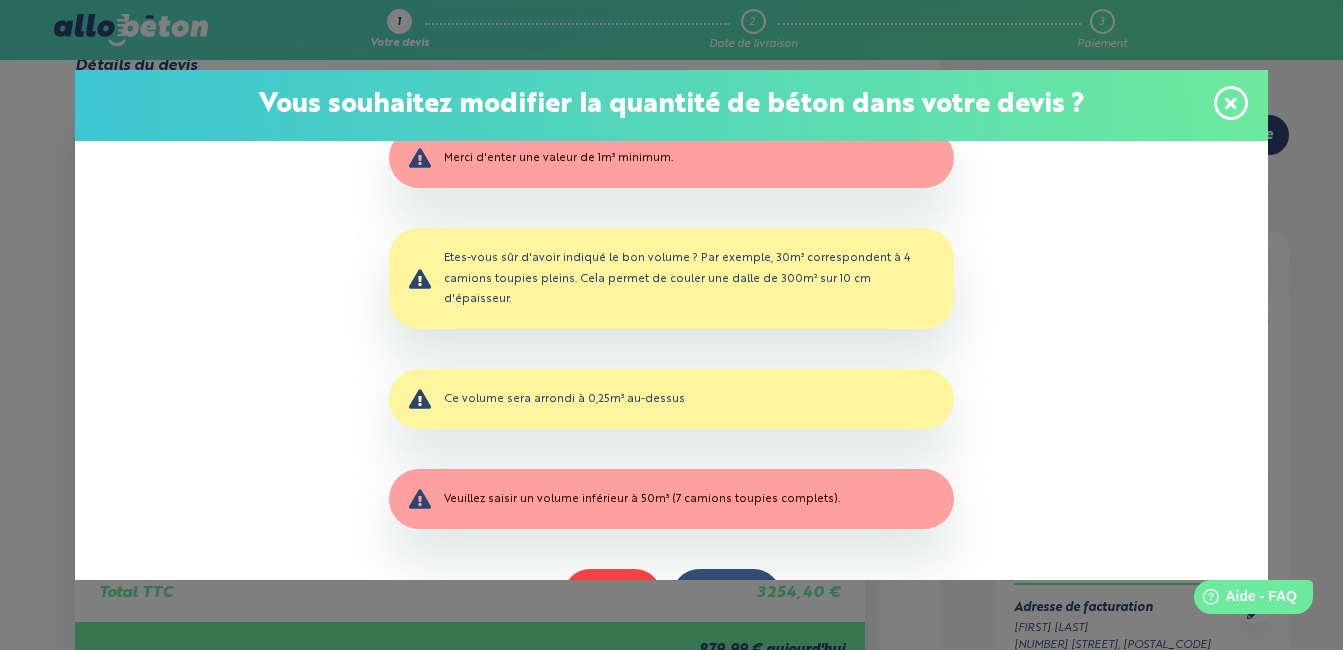 scroll, scrollTop: 34, scrollLeft: 0, axis: vertical 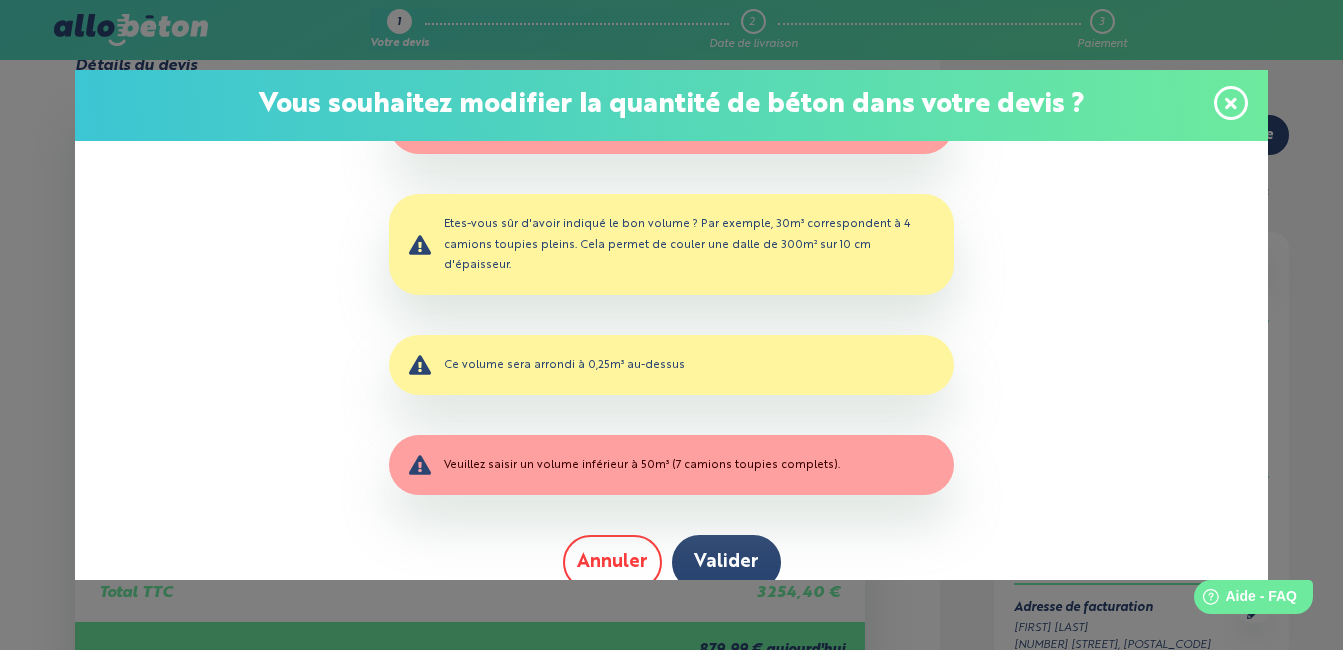 click on "Annuler" at bounding box center [612, 562] 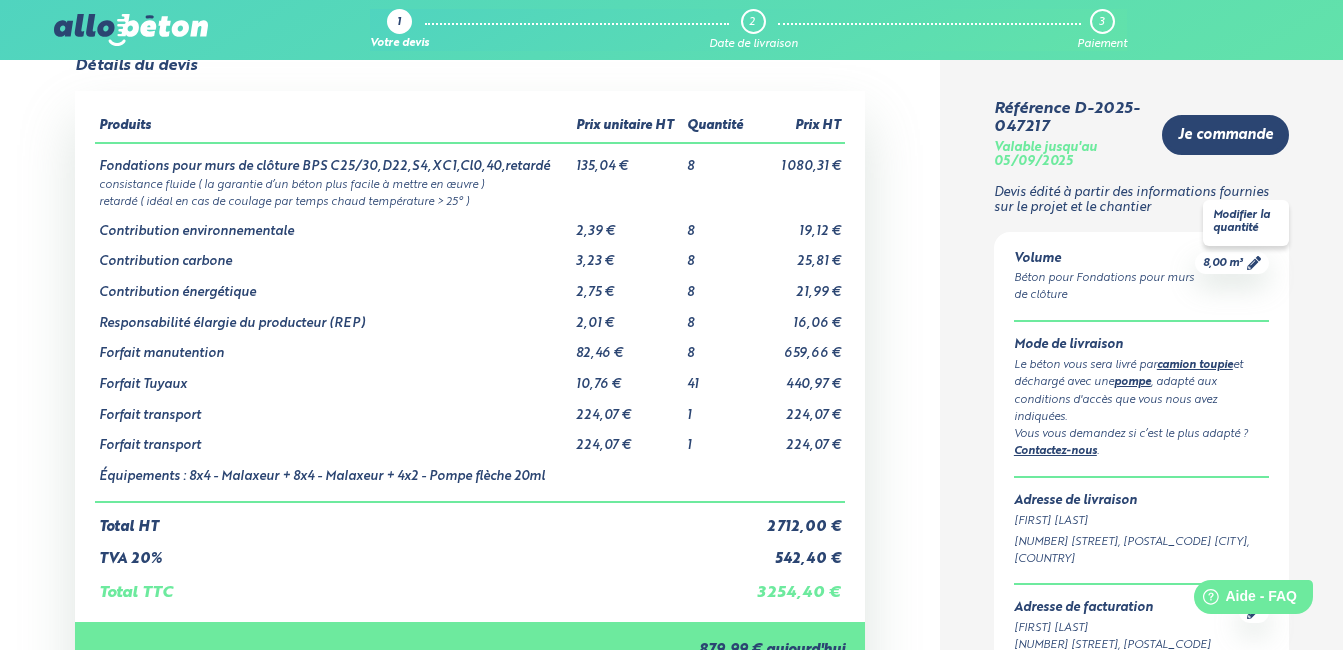 click on "8,00 m³" at bounding box center (1232, 263) 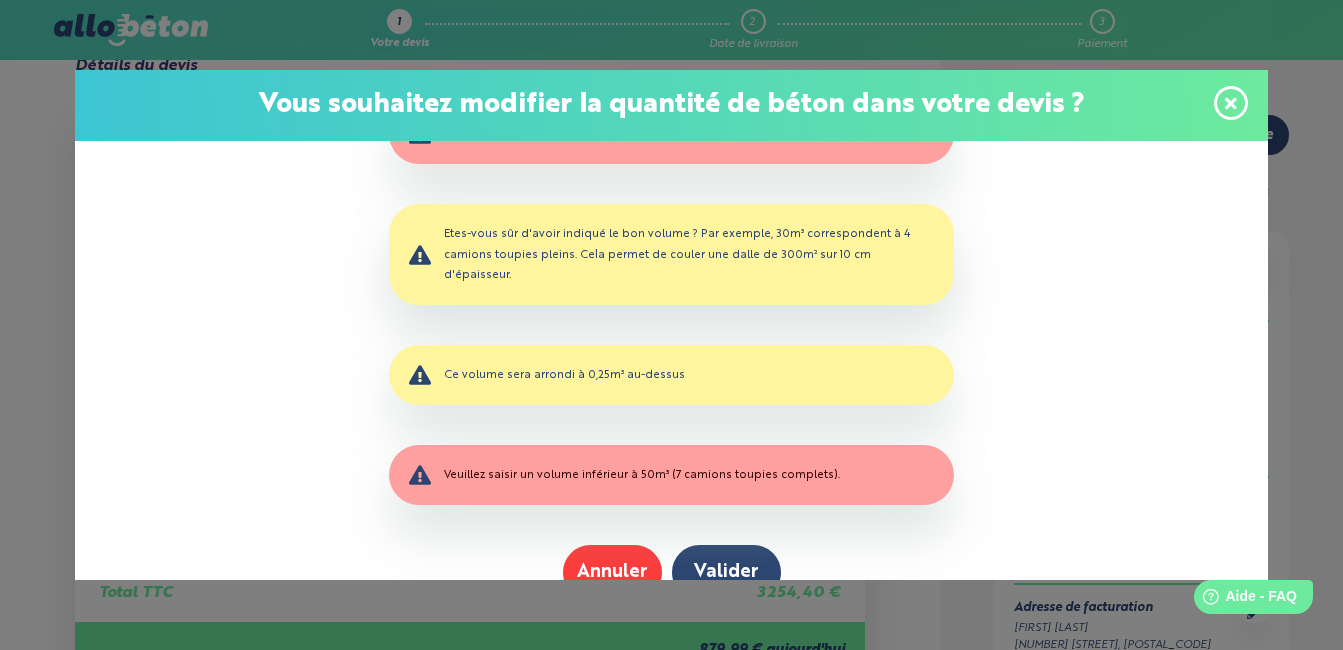 scroll, scrollTop: 34, scrollLeft: 0, axis: vertical 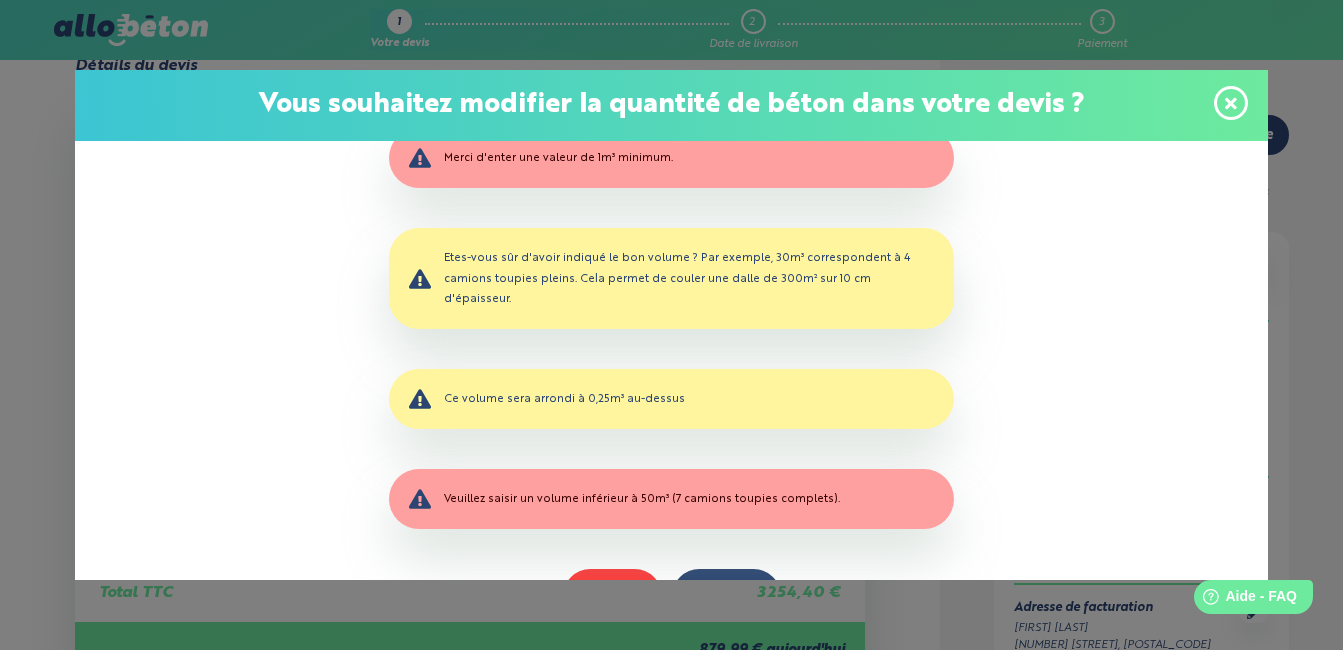 click on "Merci d'enter une valeur de 1m³ minimum." at bounding box center [671, 158] 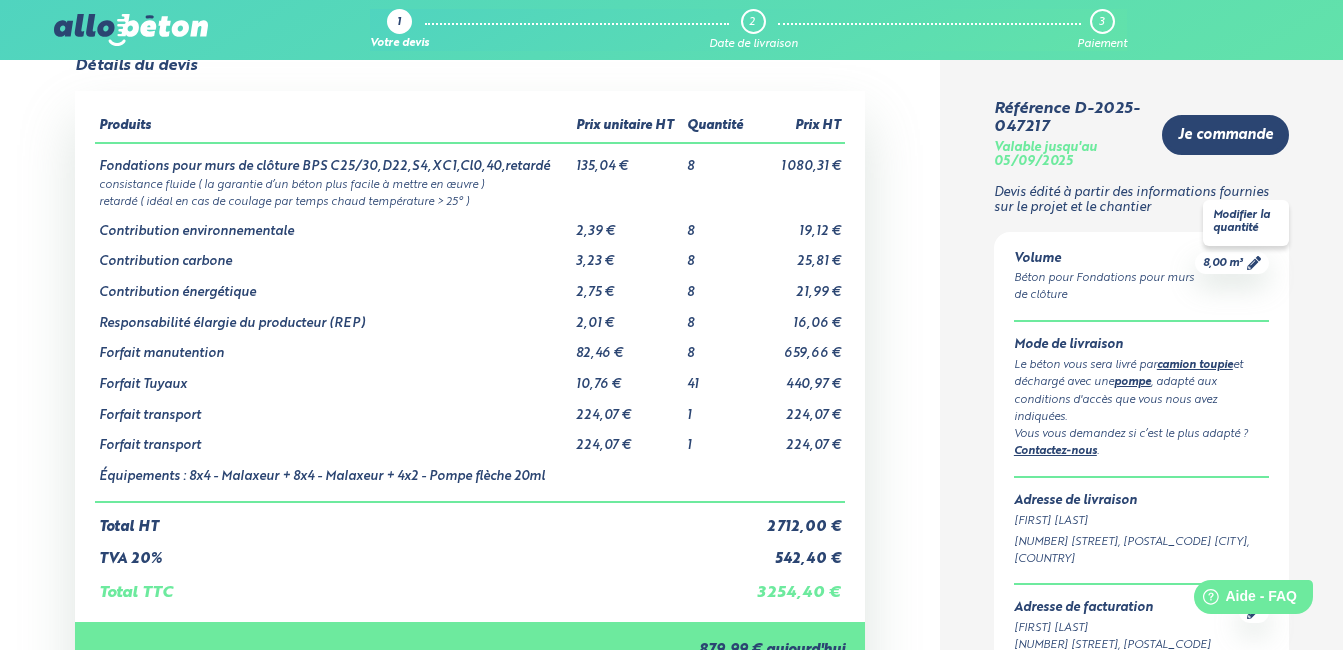 click on "8,00 m³" at bounding box center (1223, 263) 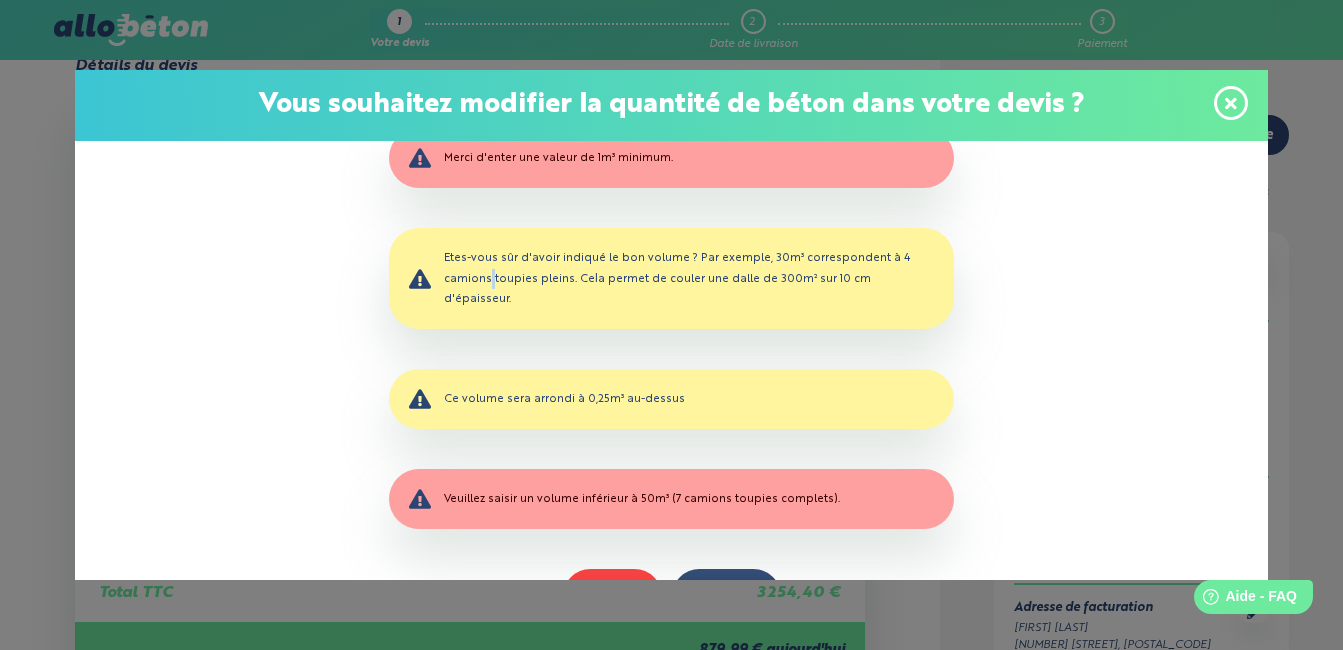 click on "Veuillez indiquer le nouveau volume de béton souhaité (en m³, à 0,25 près)
è
Merci d'enter une valeur de 1m³ minimum.
Etes-vous sûr d'avoir indiqué le bon volume ? Par exemple, 30m³ correspondent à 4 camions toupies pleins. Cela permet de couler une dalle de 300m² sur 10 cm d'épaisseur.
Ce volume sera arrondi à 0,25m³ au-dessus
Veuillez saisir un volume inférieur à 50m³ (7 camions toupies complets).
Annuler
Valider" at bounding box center (671, 360) 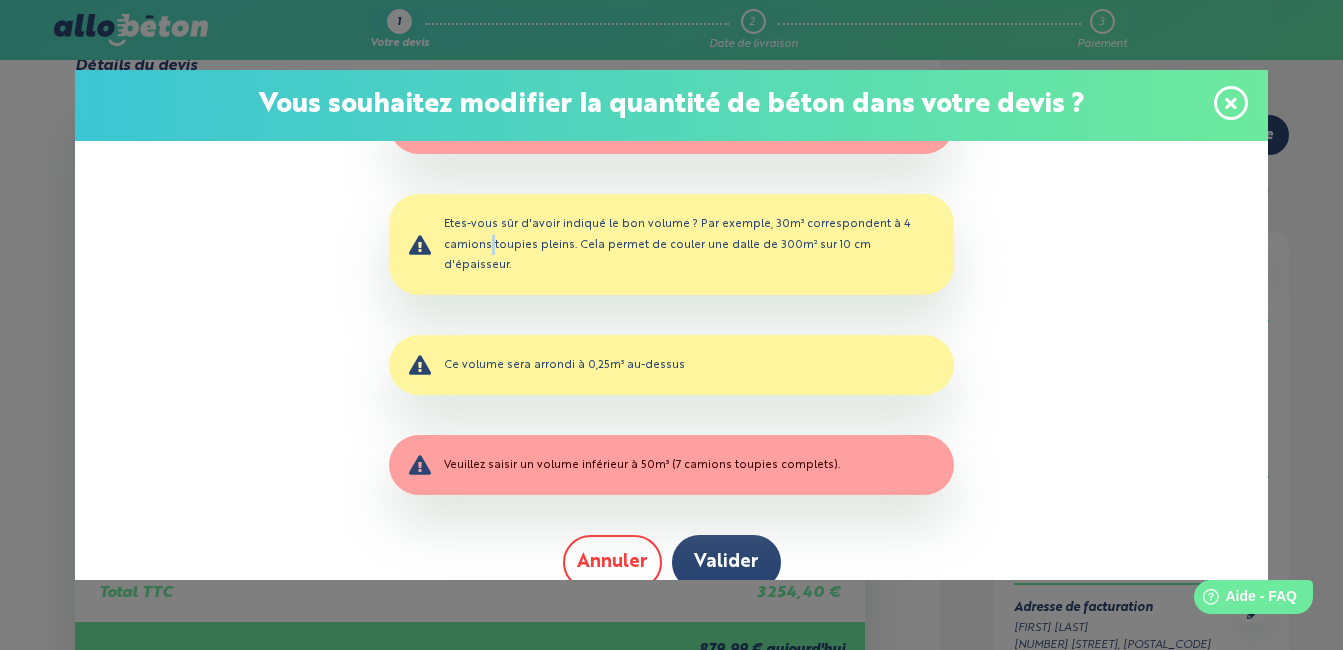 click on "Annuler" at bounding box center (612, 562) 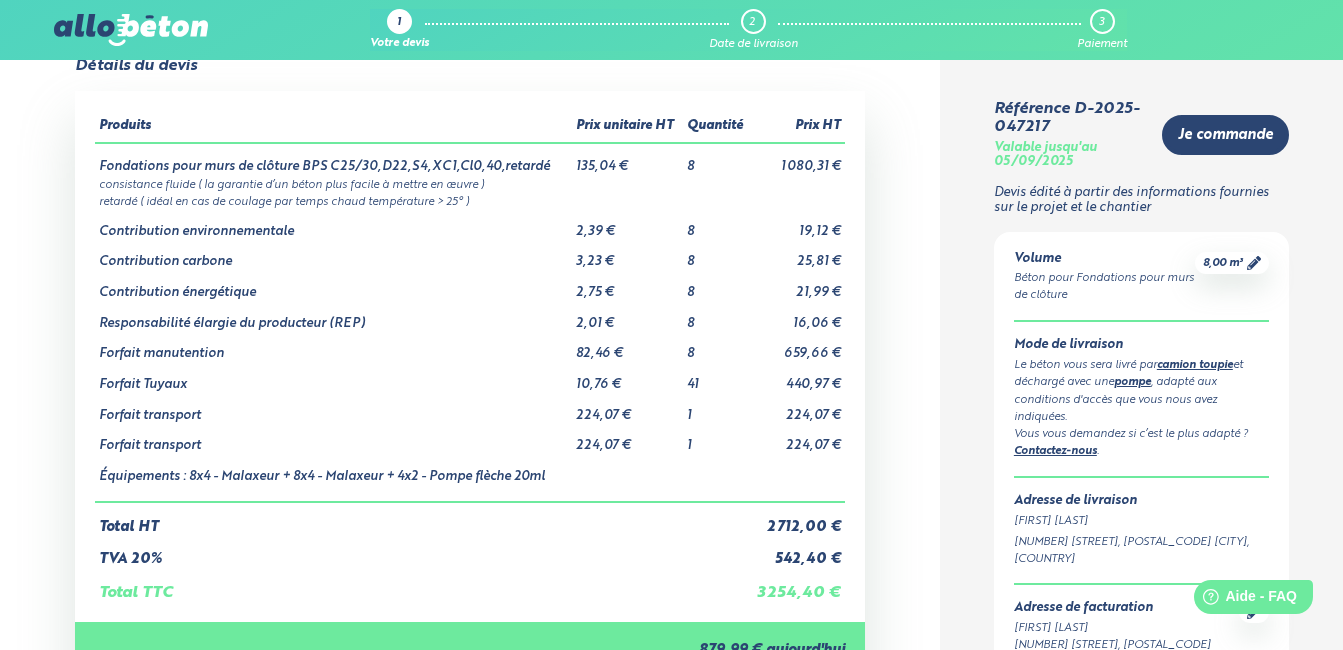 scroll, scrollTop: 0, scrollLeft: 0, axis: both 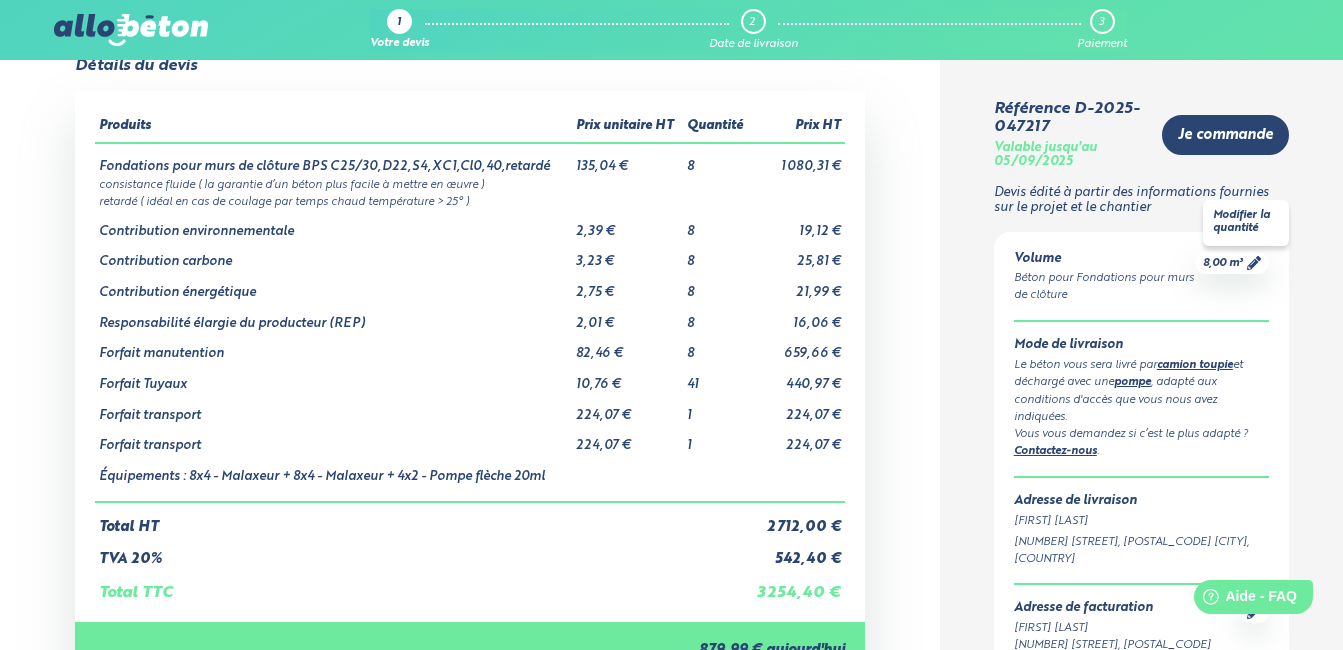 click on "8,00 m³" at bounding box center (1223, 263) 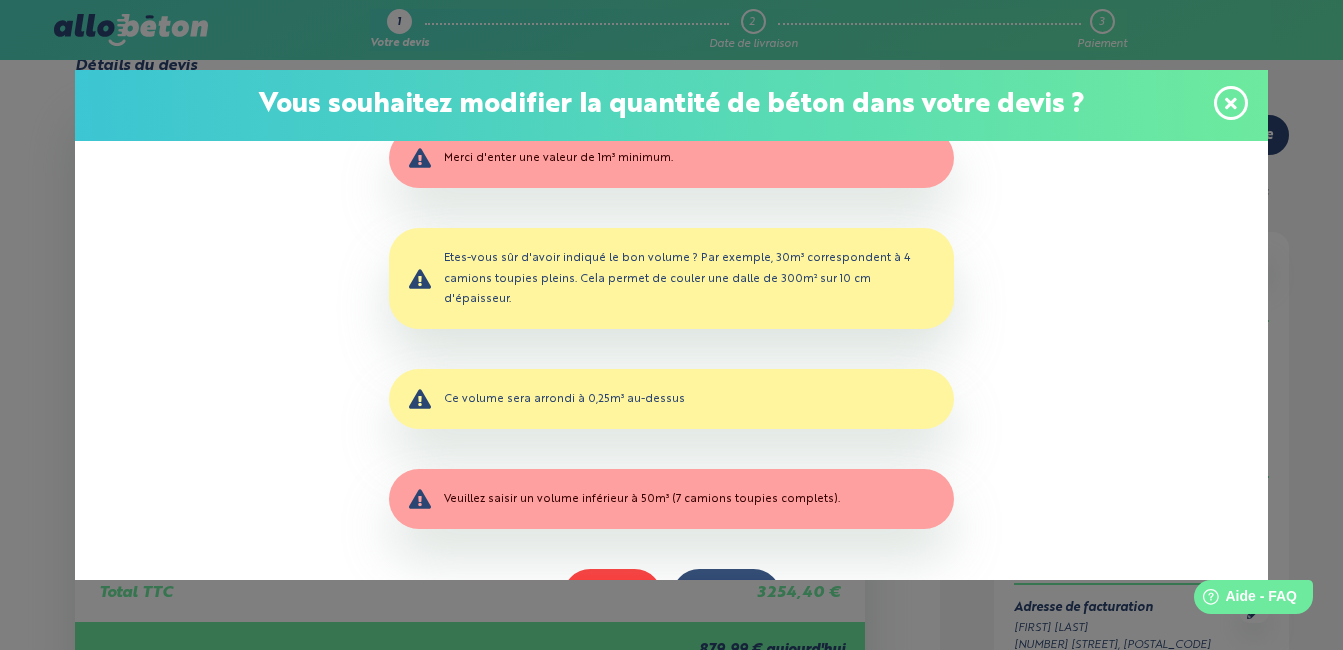 click at bounding box center (1231, 103) 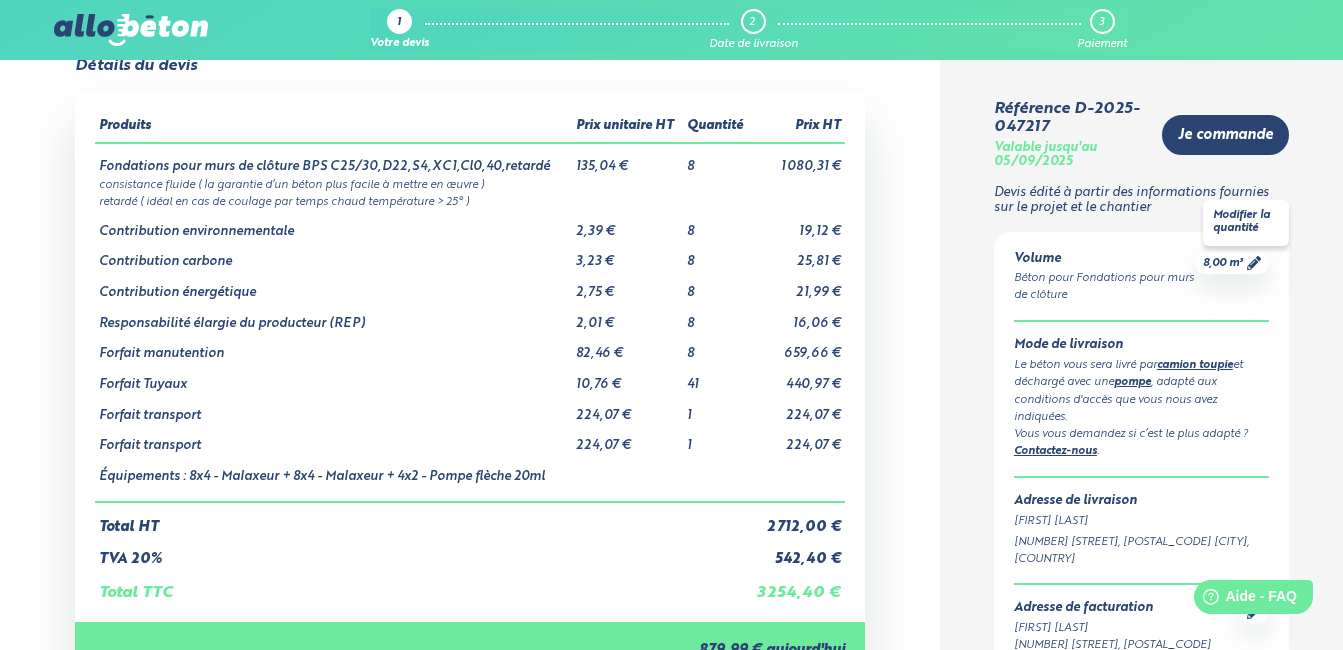 click on "8,00 m³" at bounding box center (1223, 263) 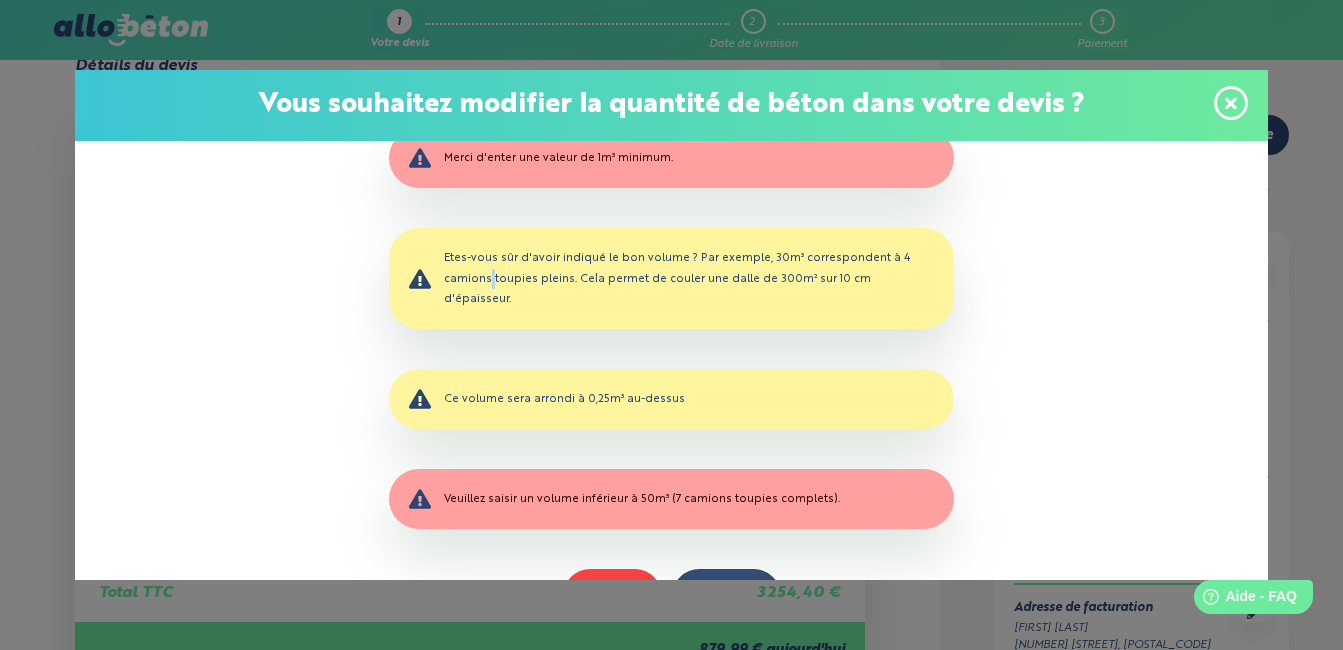 click on "Veuillez indiquer le nouveau volume de béton souhaité (en m³, à 0,25 près)
è
Merci d'enter une valeur de 1m³ minimum.
Etes-vous sûr d'avoir indiqué le bon volume ? Par exemple, 30m³ correspondent à 4 camions toupies pleins. Cela permet de couler une dalle de 300m² sur 10 cm d'épaisseur.
Ce volume sera arrondi à 0,25m³ au-dessus
Veuillez saisir un volume inférieur à 50m³ (7 camions toupies complets).
Annuler
Valider" at bounding box center (671, 360) 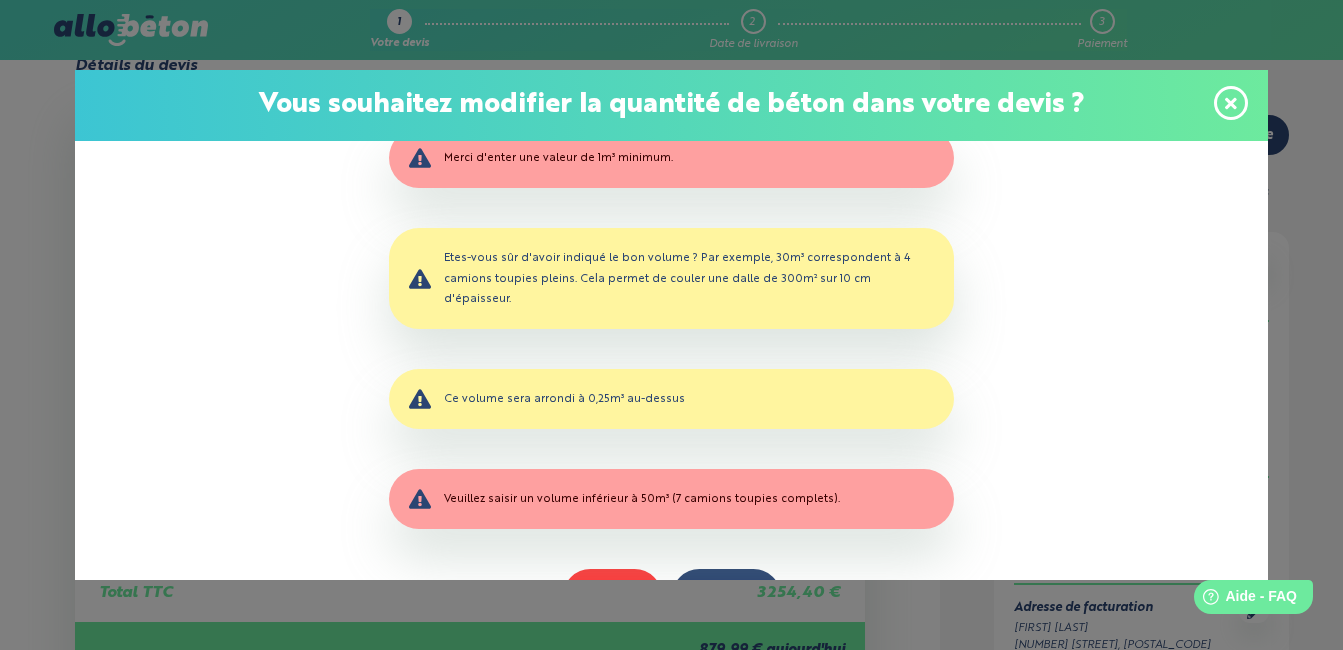 drag, startPoint x: 1209, startPoint y: 255, endPoint x: 1217, endPoint y: 101, distance: 154.20766 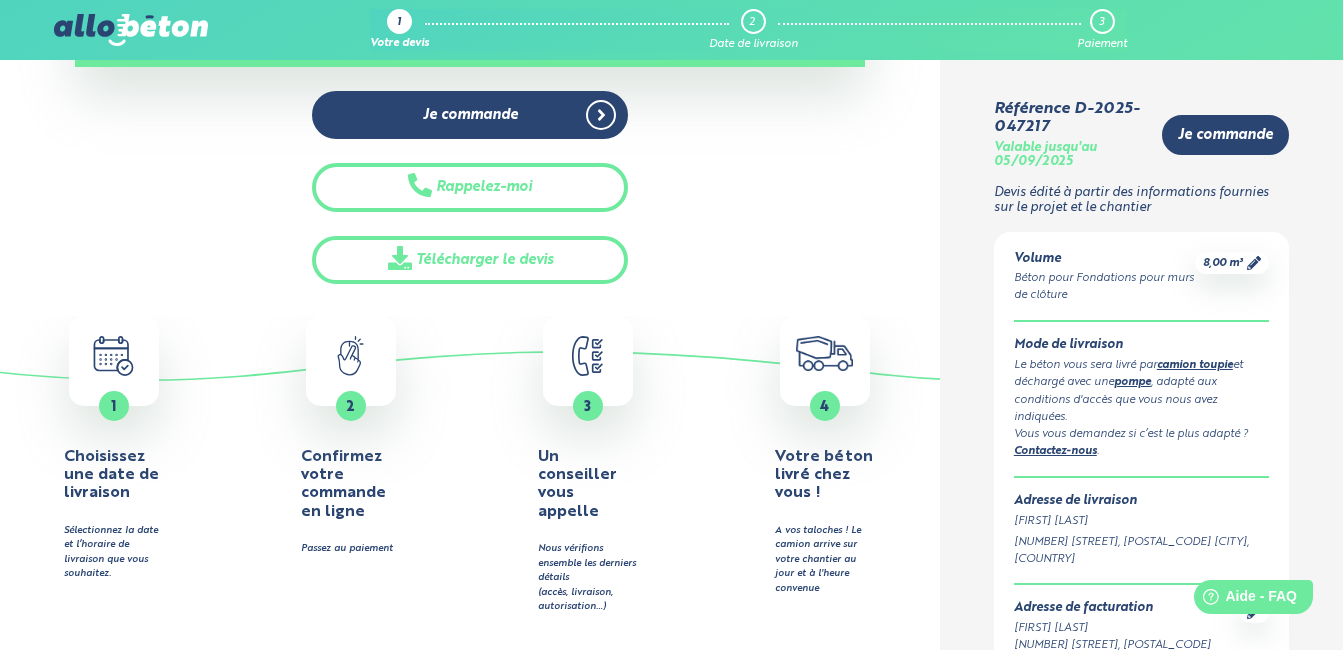 scroll, scrollTop: 0, scrollLeft: 0, axis: both 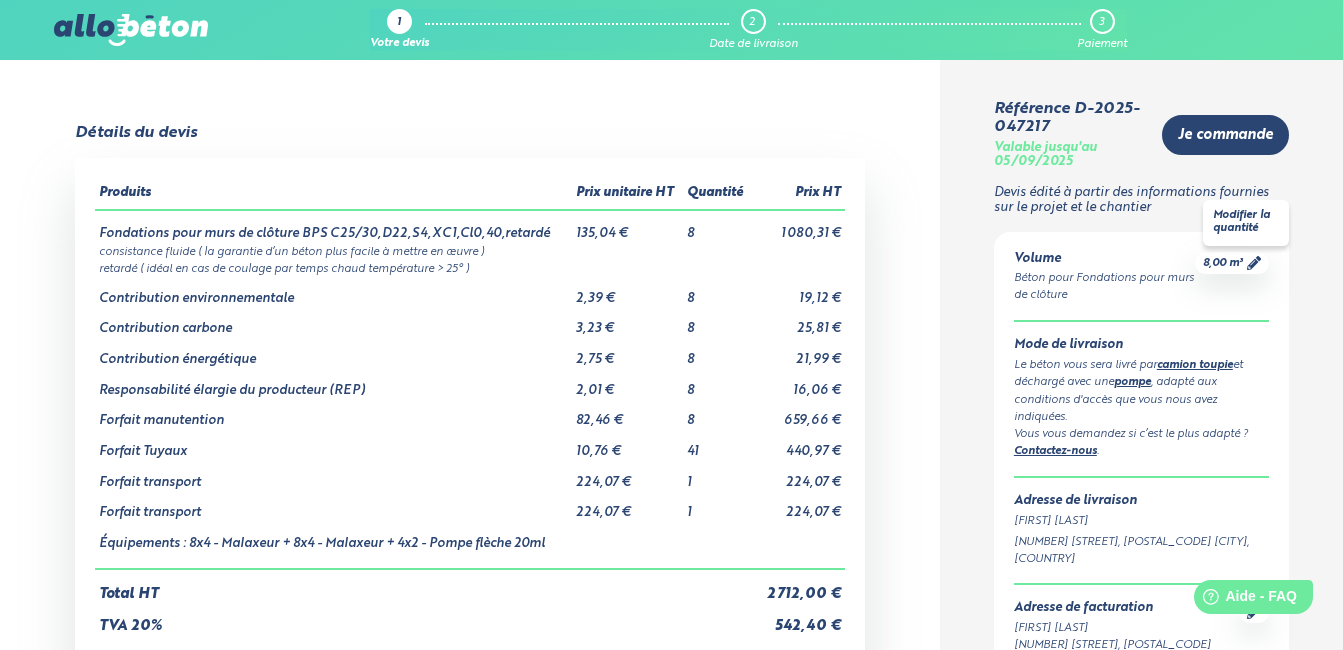 click on "8,00 m³" at bounding box center [1232, 263] 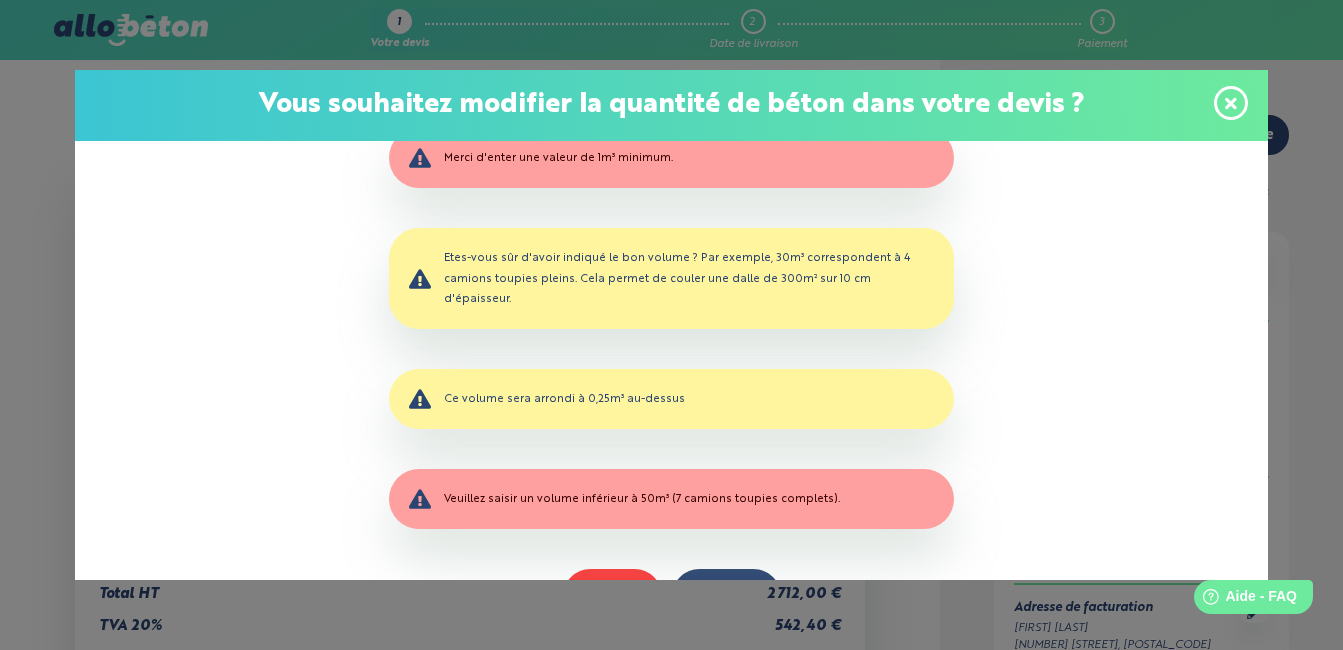 click at bounding box center (1231, 103) 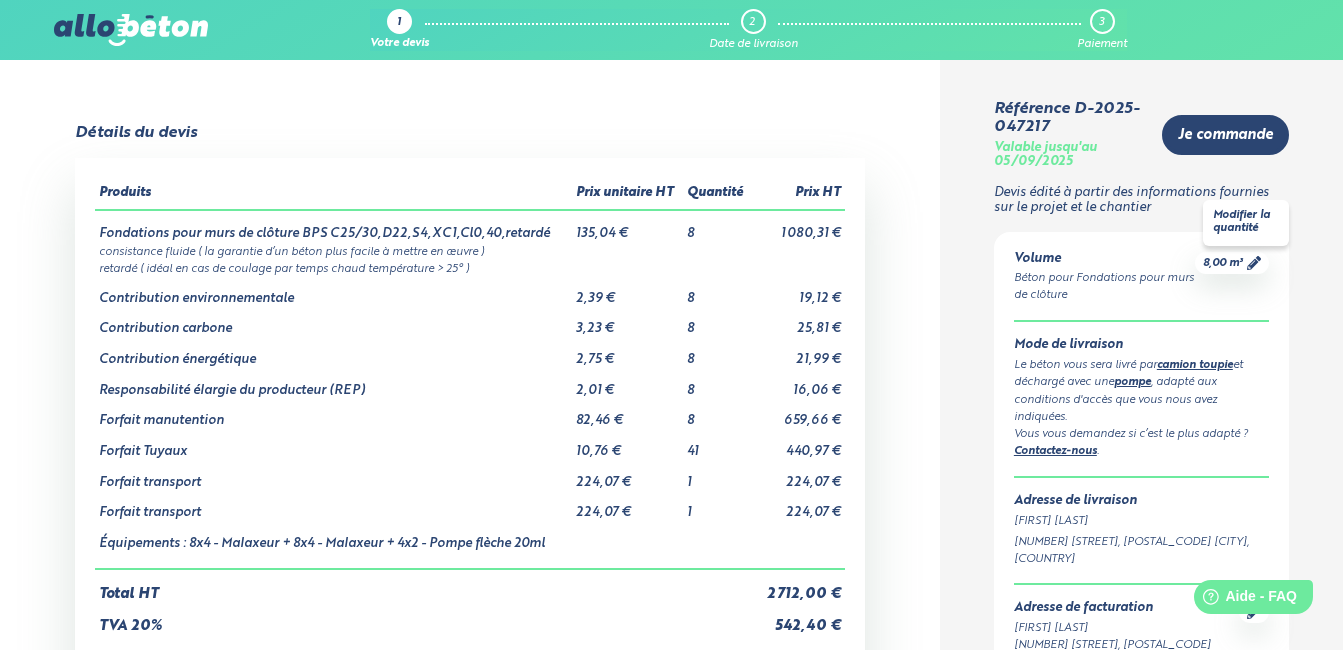 click on "8,00 m³" at bounding box center (1223, 263) 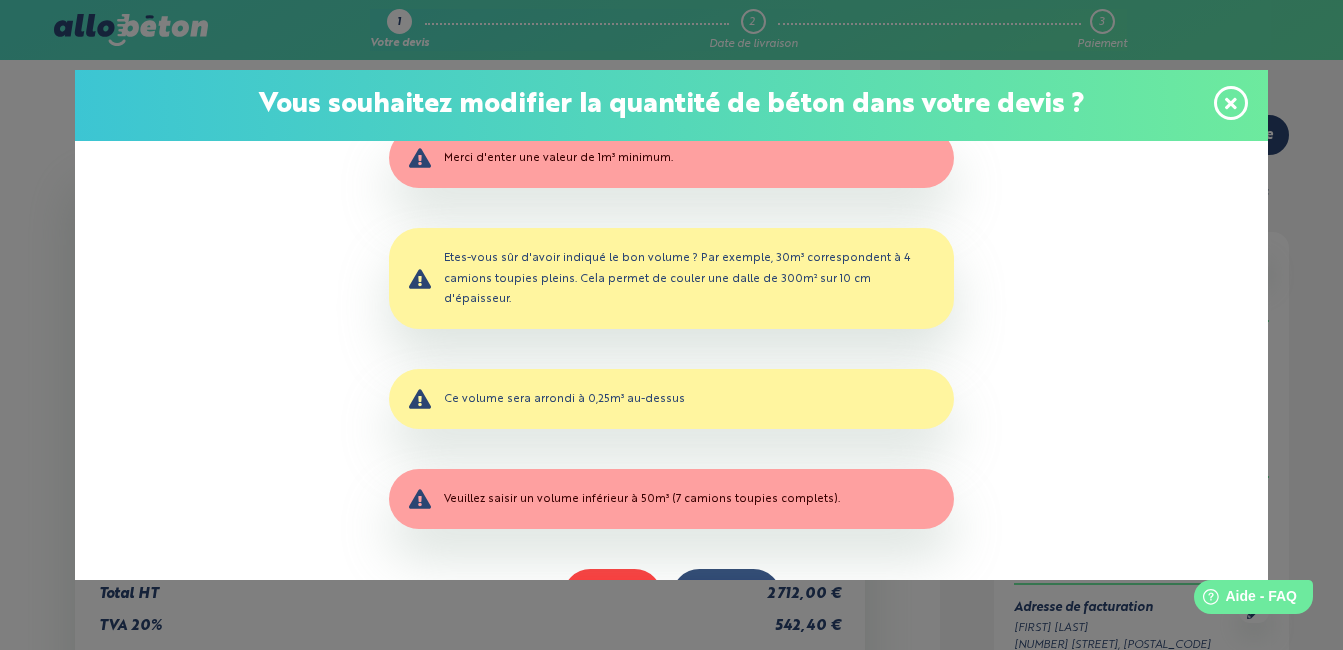 click at bounding box center (1231, 103) 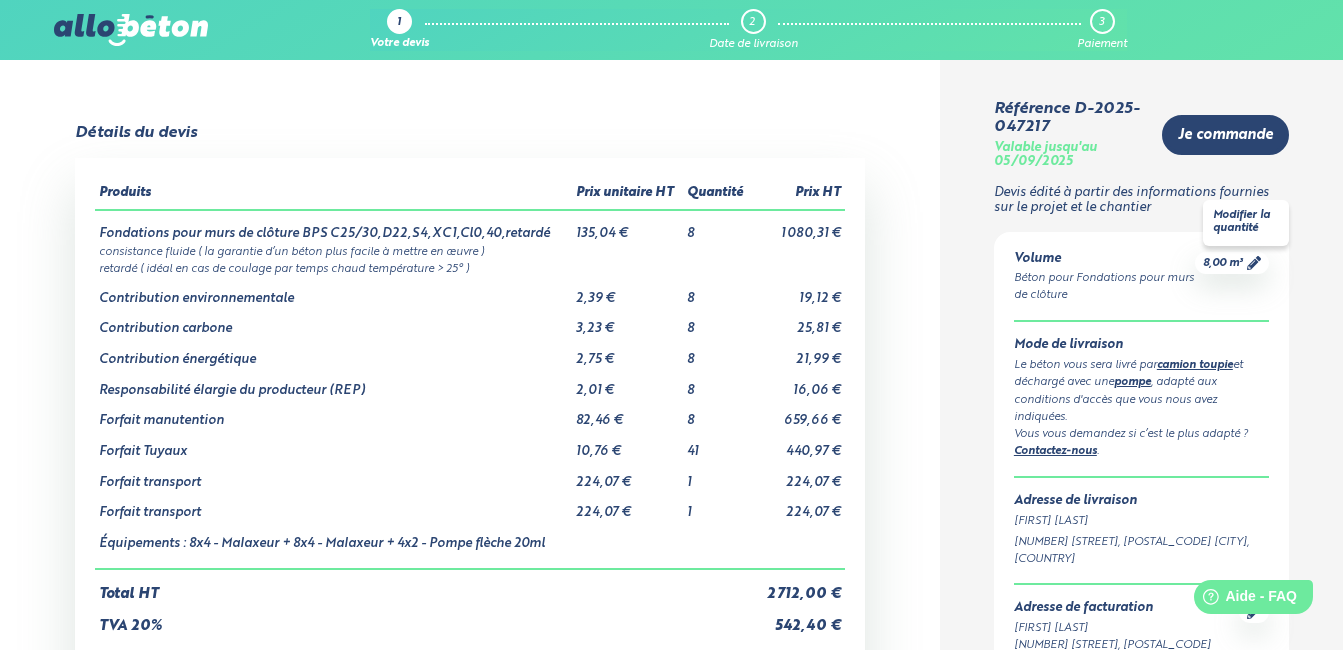 click on "8,00 m³" at bounding box center (1223, 263) 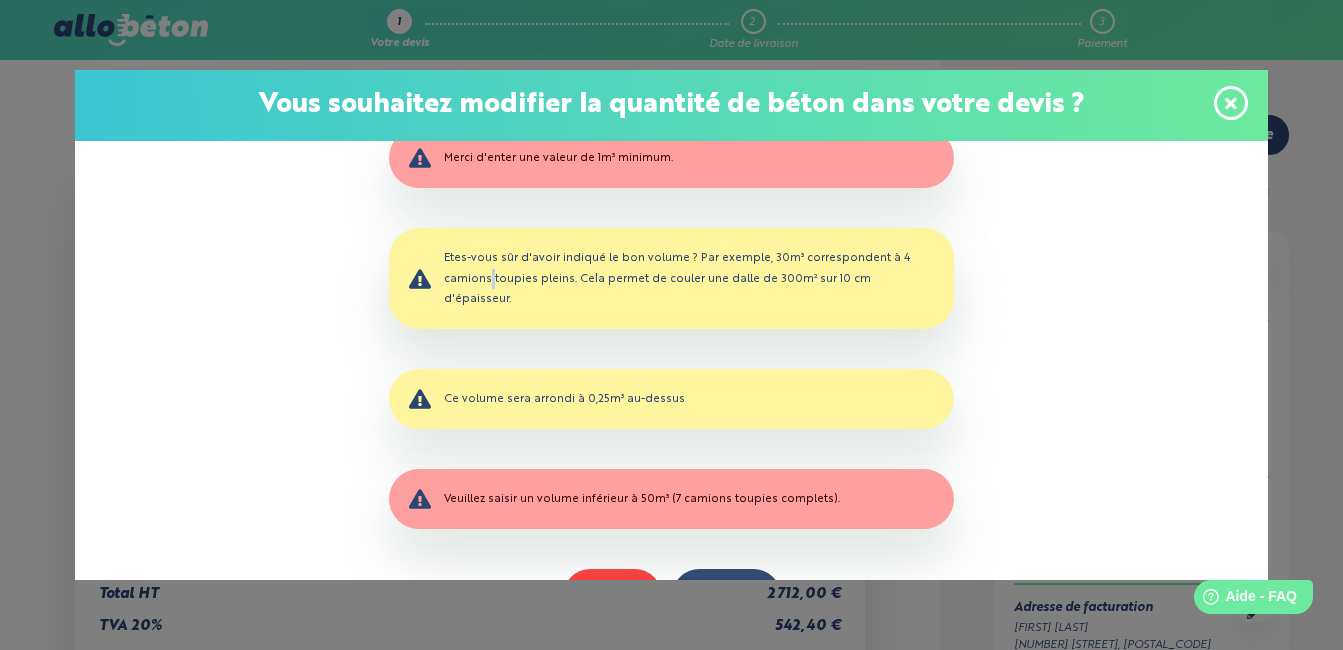 click on "Veuillez indiquer le nouveau volume de béton souhaité (en m³, à 0,25 près)
è
Merci d'enter une valeur de 1m³ minimum.
Etes-vous sûr d'avoir indiqué le bon volume ? Par exemple, 30m³ correspondent à 4 camions toupies pleins. Cela permet de couler une dalle de 300m² sur 10 cm d'épaisseur.
Ce volume sera arrondi à 0,25m³ au-dessus
Veuillez saisir un volume inférieur à 50m³ (7 camions toupies complets).
Annuler
Valider" at bounding box center [671, 360] 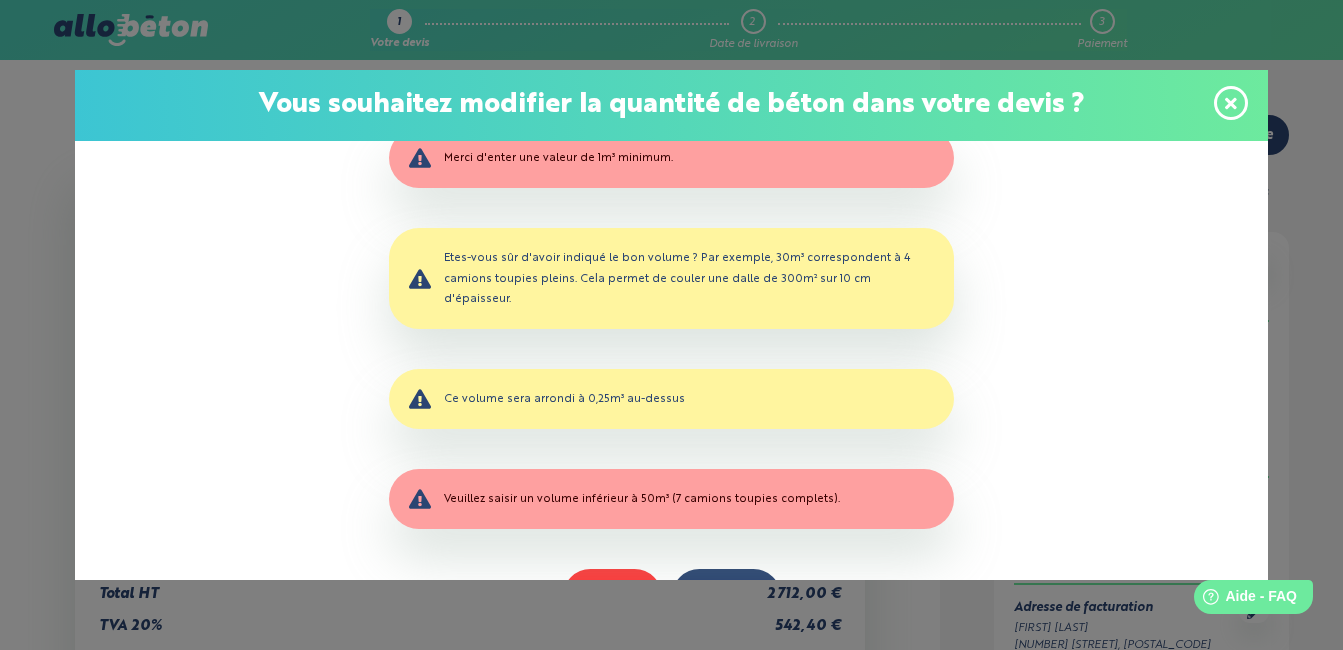 drag, startPoint x: 1206, startPoint y: 262, endPoint x: 1082, endPoint y: 328, distance: 140.47064 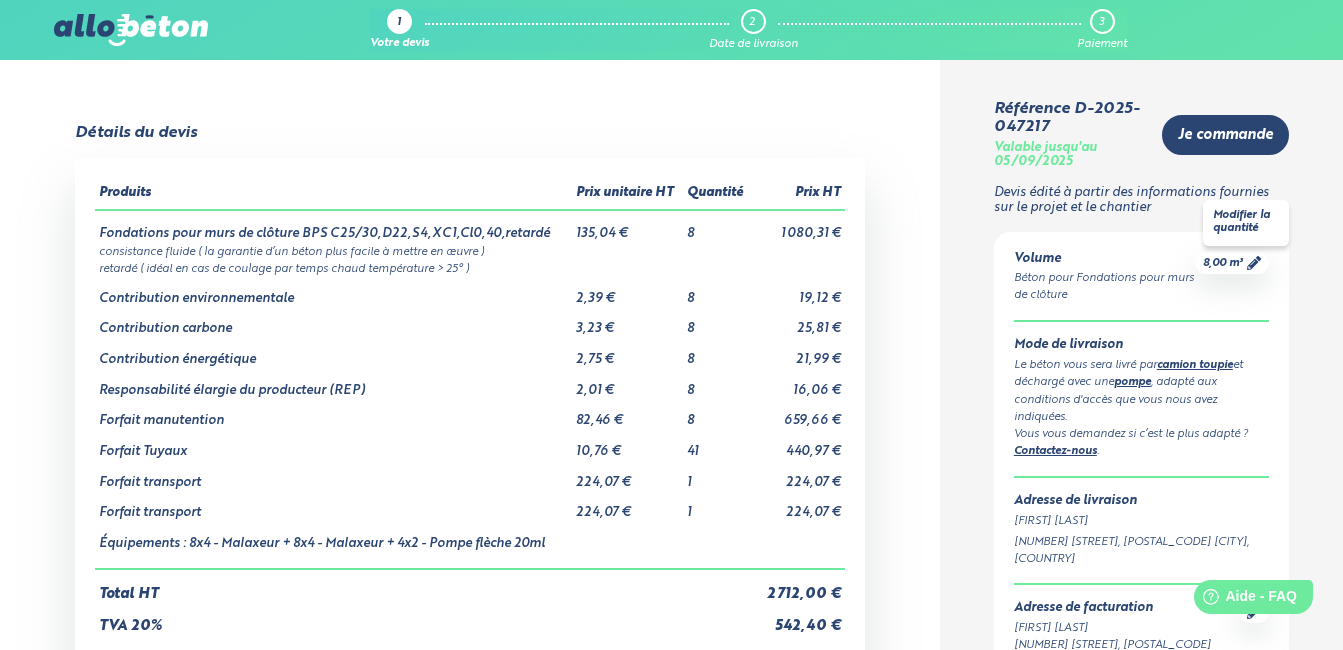 click 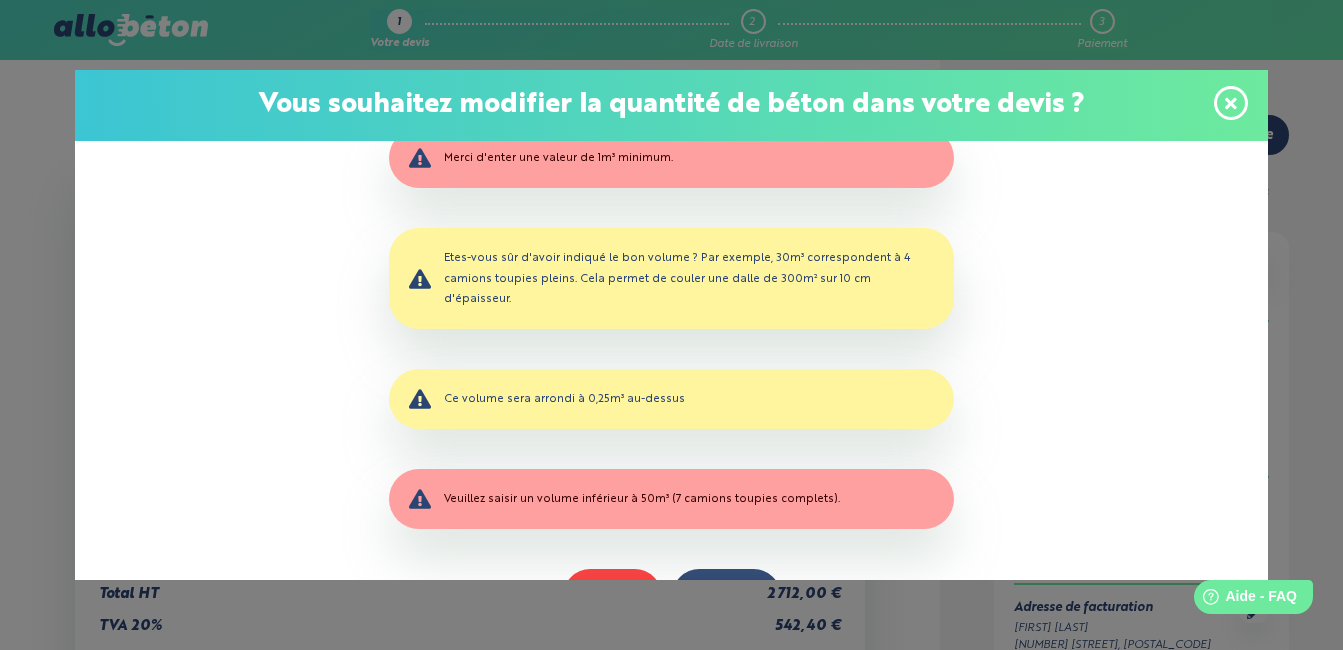 click at bounding box center (1231, 103) 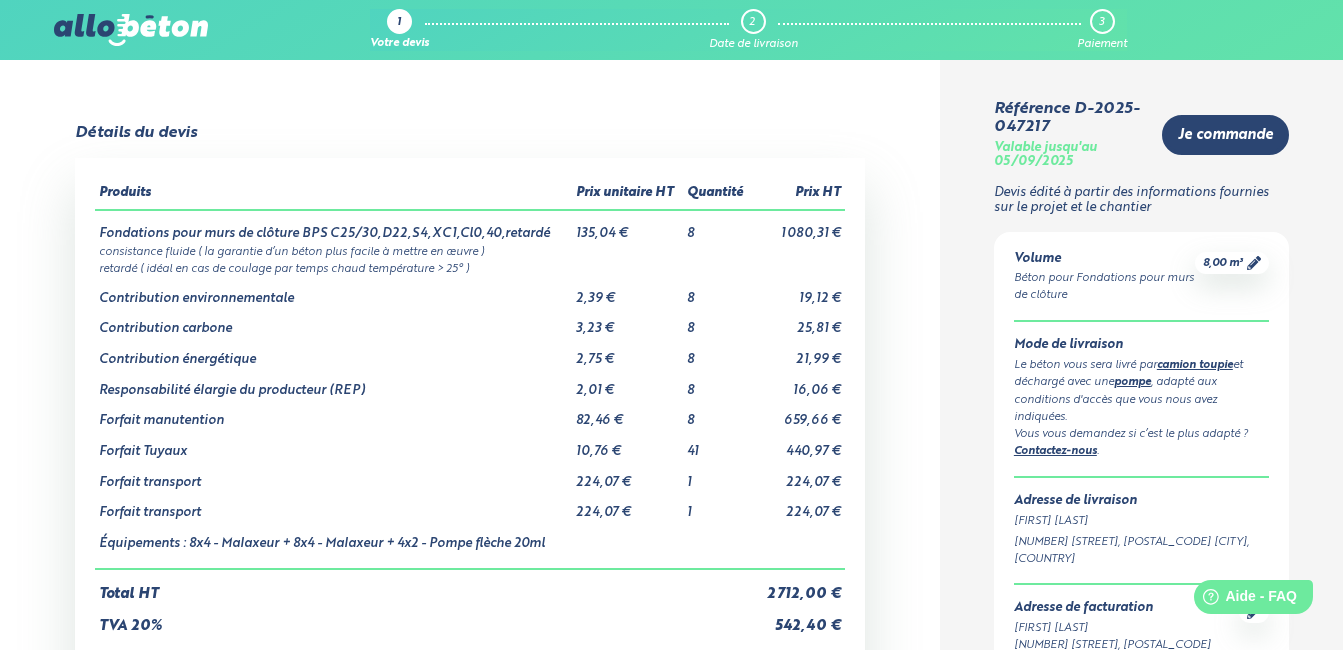 click on "8,00 m³" at bounding box center (1232, 263) 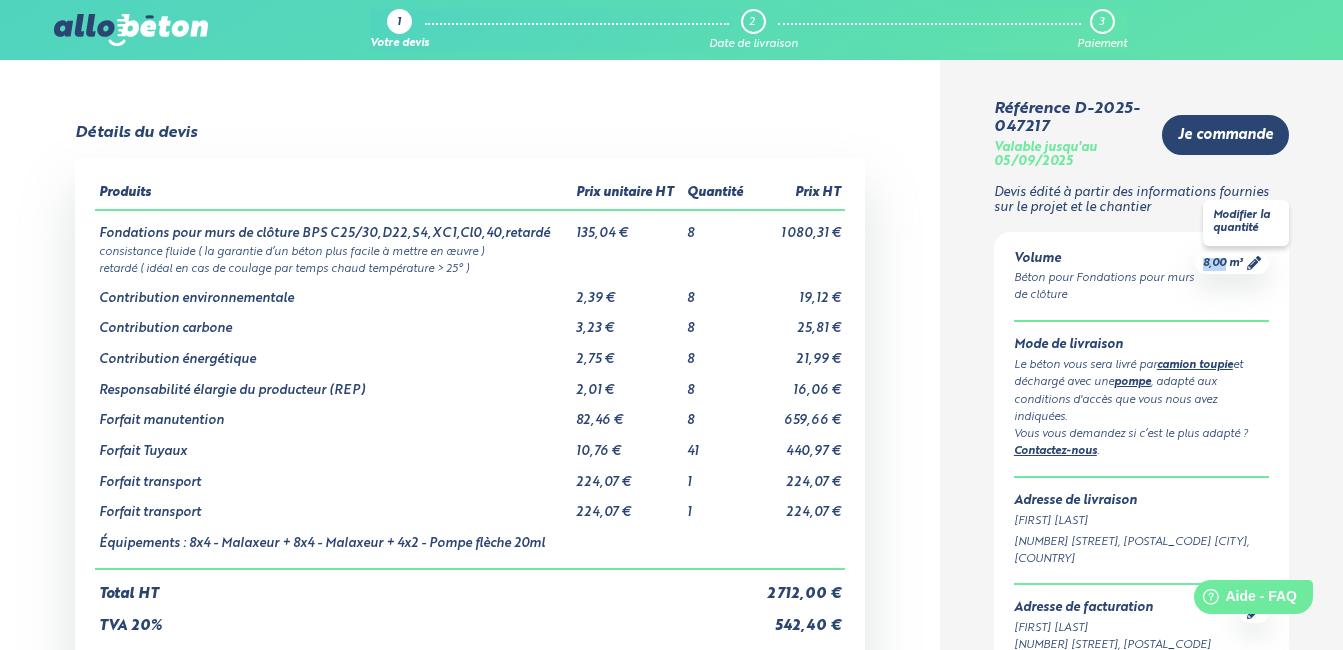 click on "8,00 m³" at bounding box center (1223, 263) 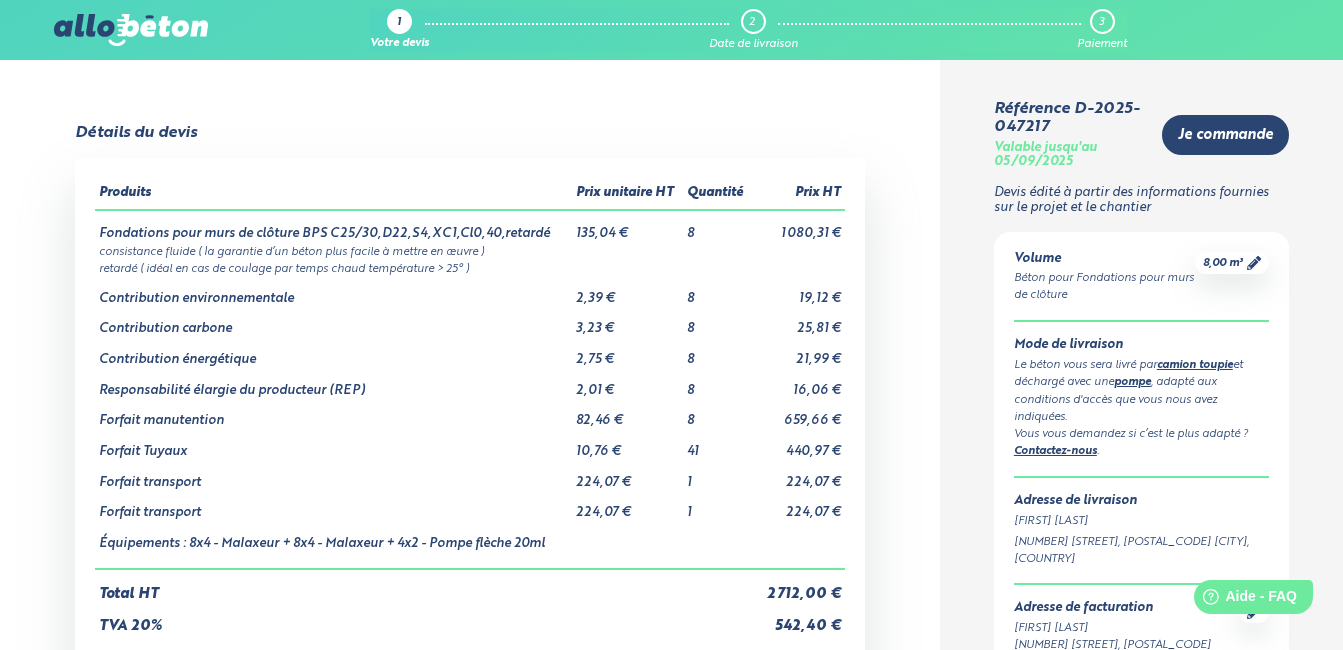 click on "Veuillez indiquer le nouveau volume de béton souhaité (en m³, à 0,25 près)
è
Merci d'enter une valeur de 1m³ minimum.
Etes-vous sûr d'avoir indiqué le bon volume ? Par exemple, 30m³ correspondent à 4 camions toupies pleins. Cela permet de couler une dalle de 300m² sur 10 cm d'épaisseur.
Ce volume sera arrondi à 0,25m³ au-dessus
Veuillez saisir un volume inférieur à 50m³ (7 camions toupies complets).
Annuler
Valider" at bounding box center (671, 101) 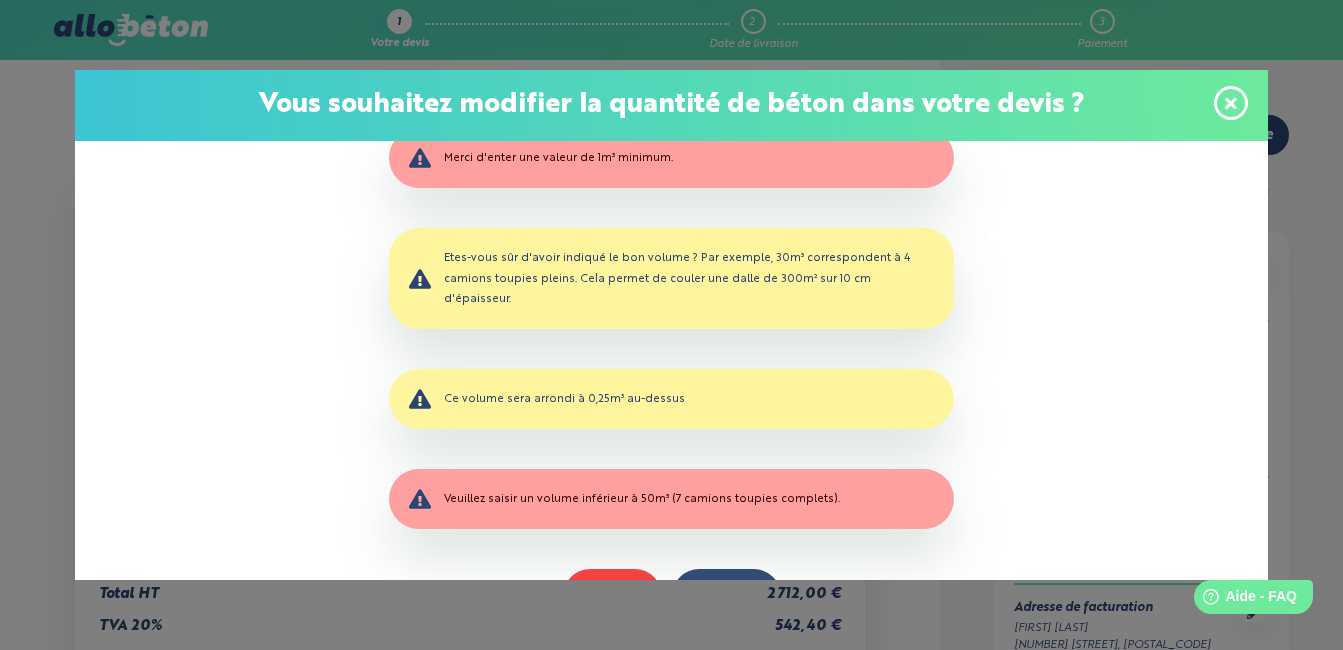 click 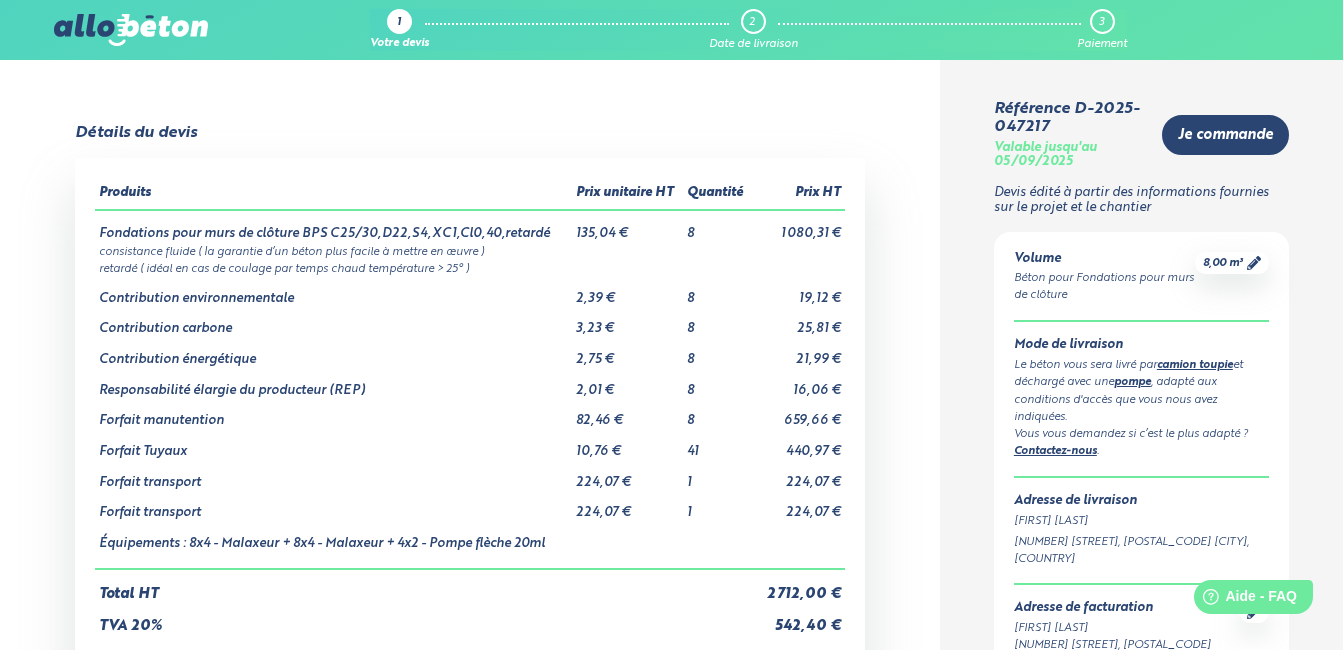 click on "1" at bounding box center [399, 21] 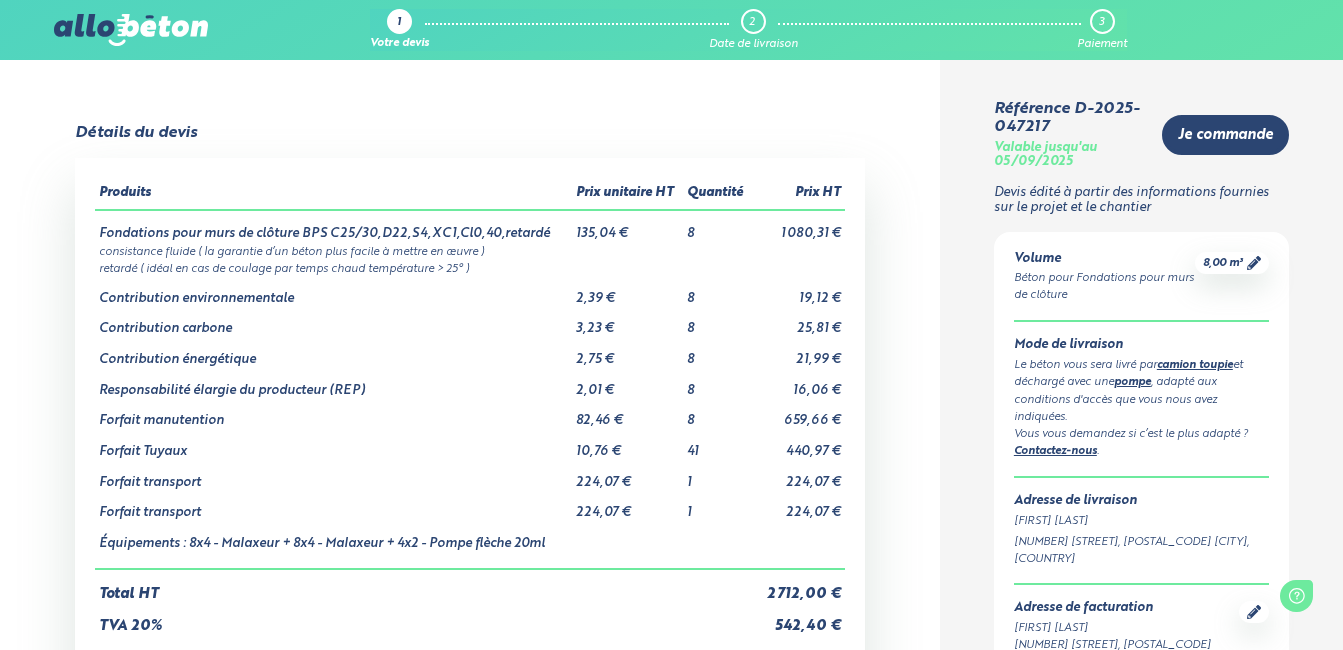 scroll, scrollTop: 0, scrollLeft: 0, axis: both 